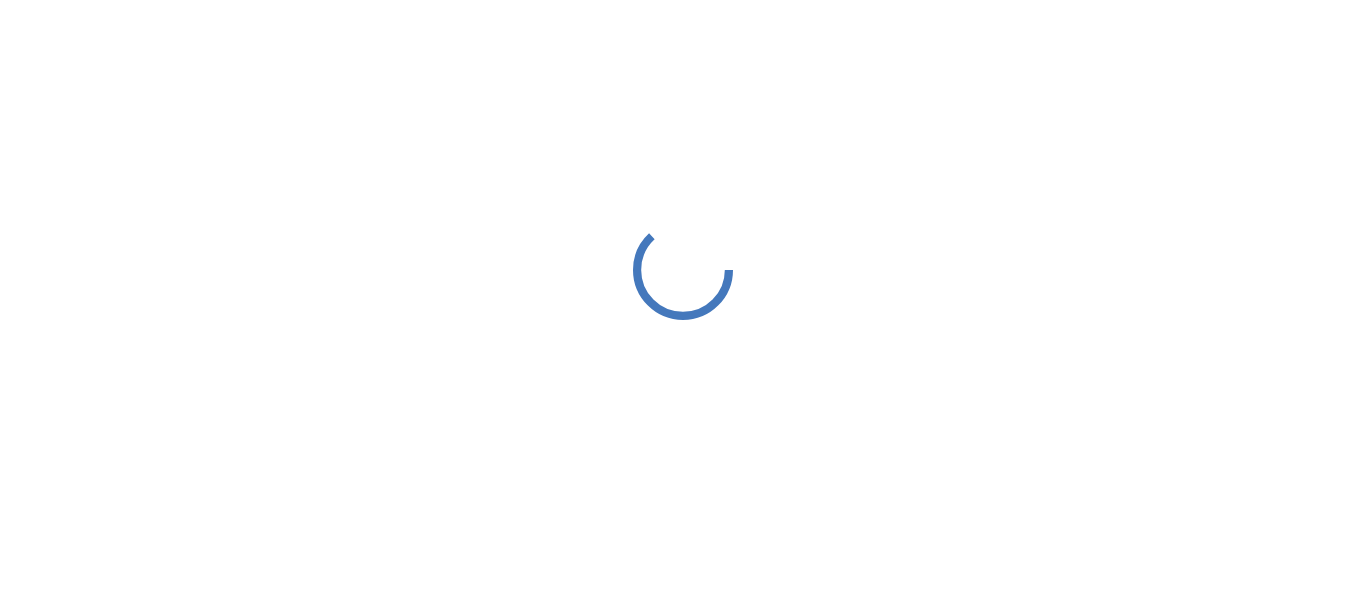 scroll, scrollTop: 0, scrollLeft: 0, axis: both 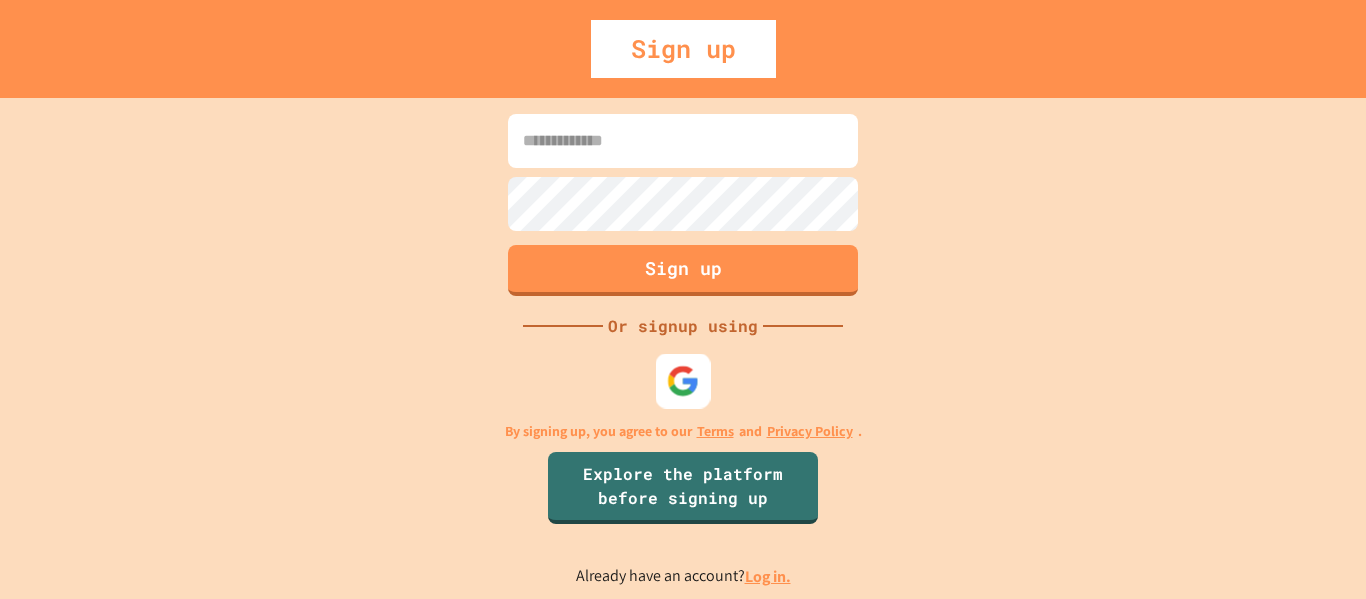 click at bounding box center [683, 380] 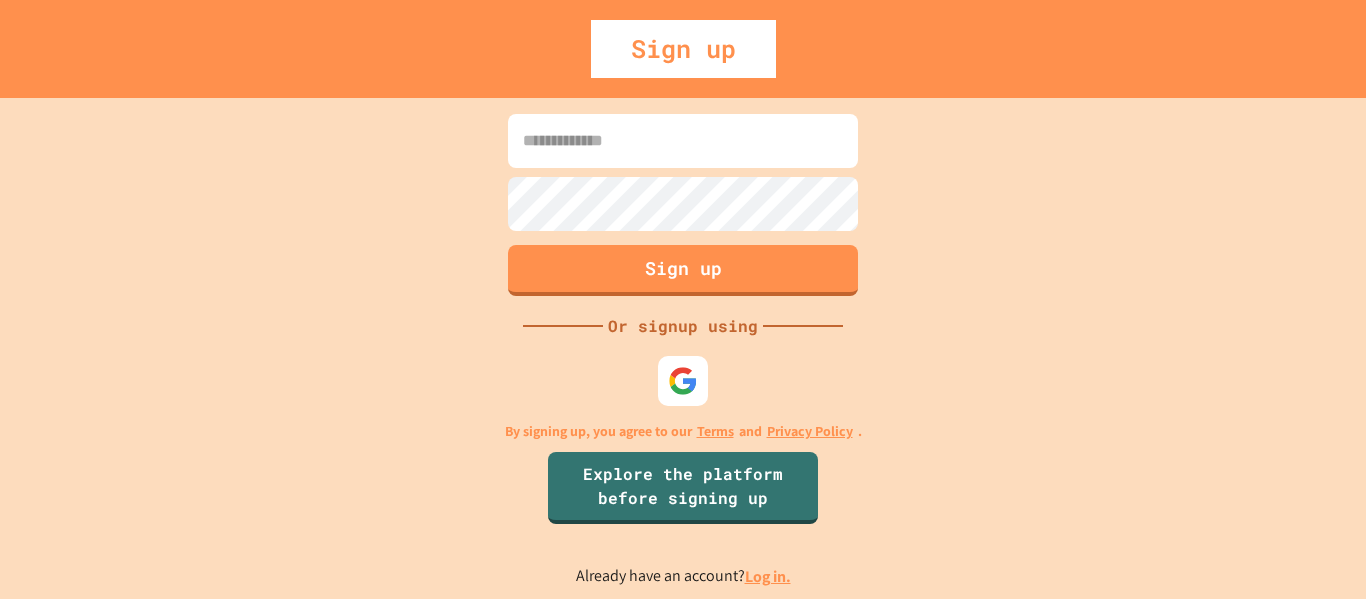 scroll, scrollTop: 0, scrollLeft: 0, axis: both 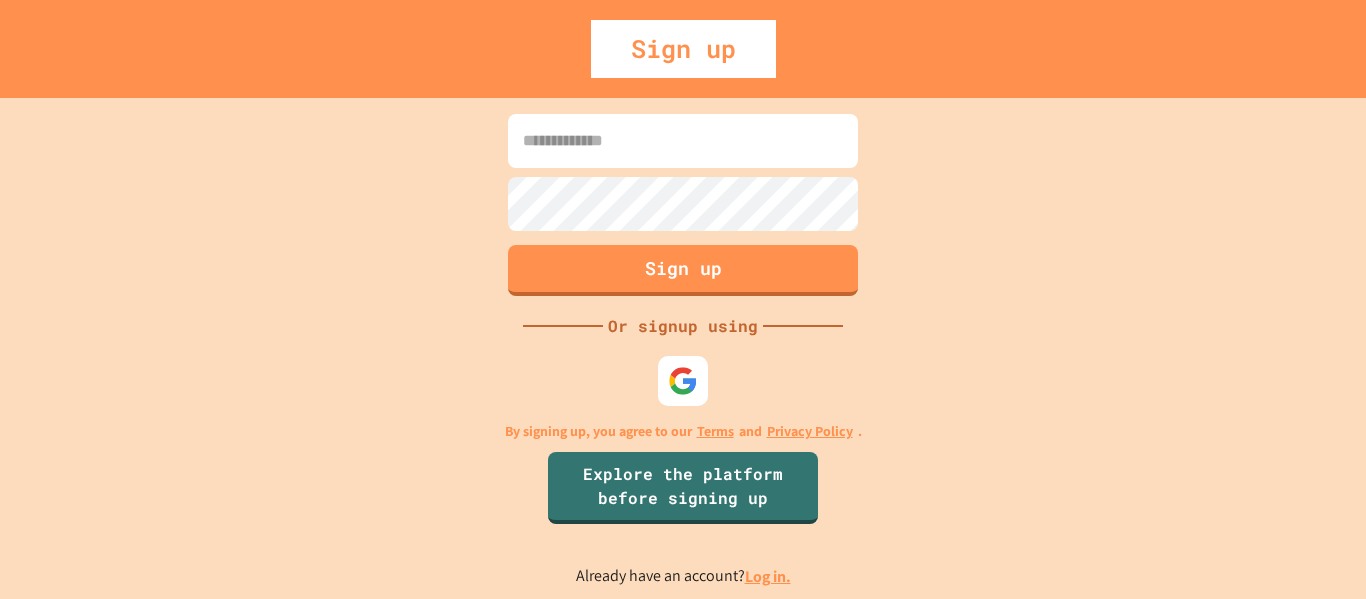 click at bounding box center (683, 141) 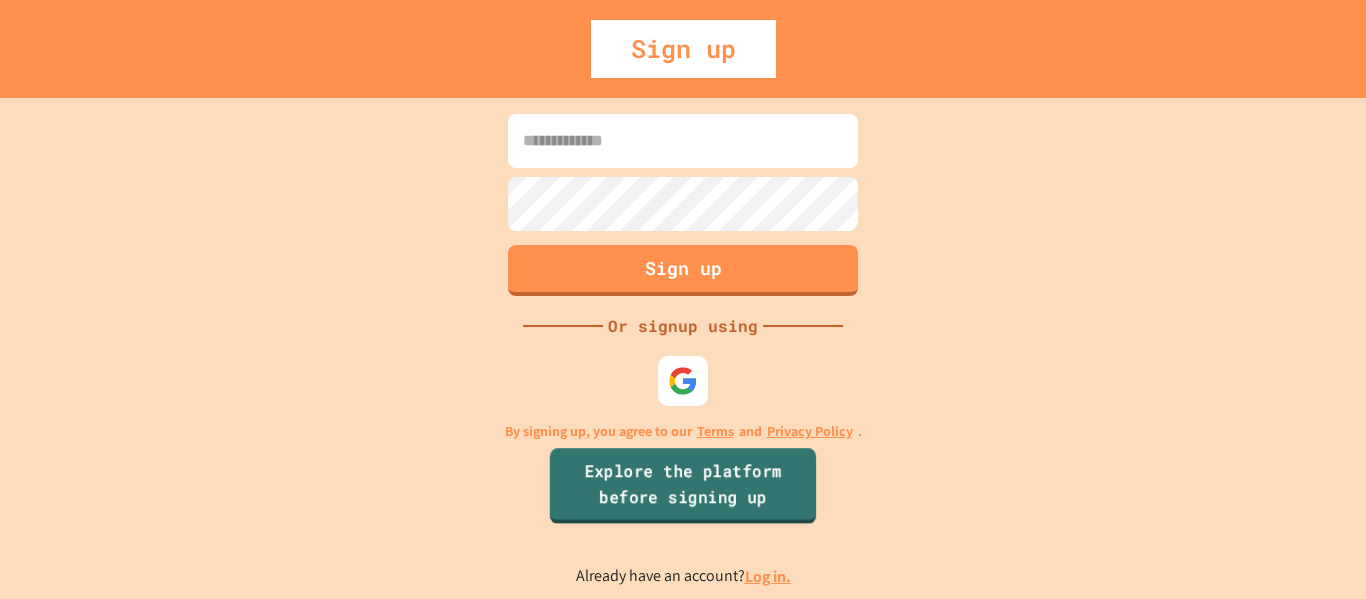click on "Explore the platform before signing up" at bounding box center (683, 486) 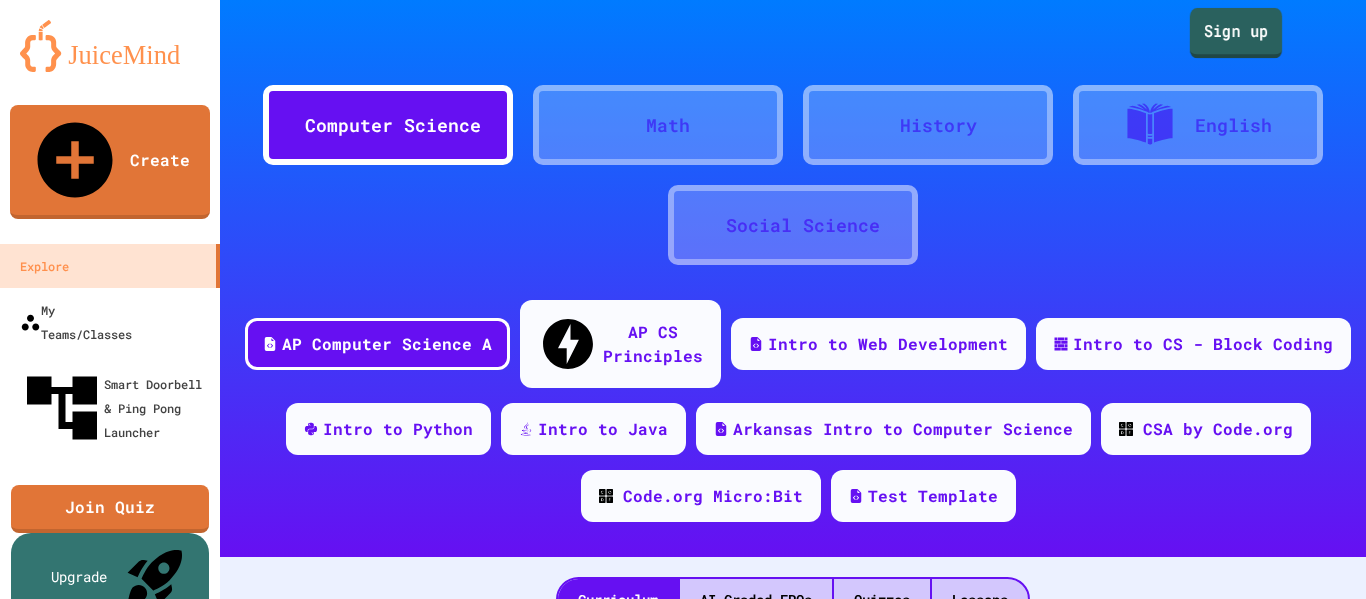 click on "Sign up" at bounding box center (1236, 33) 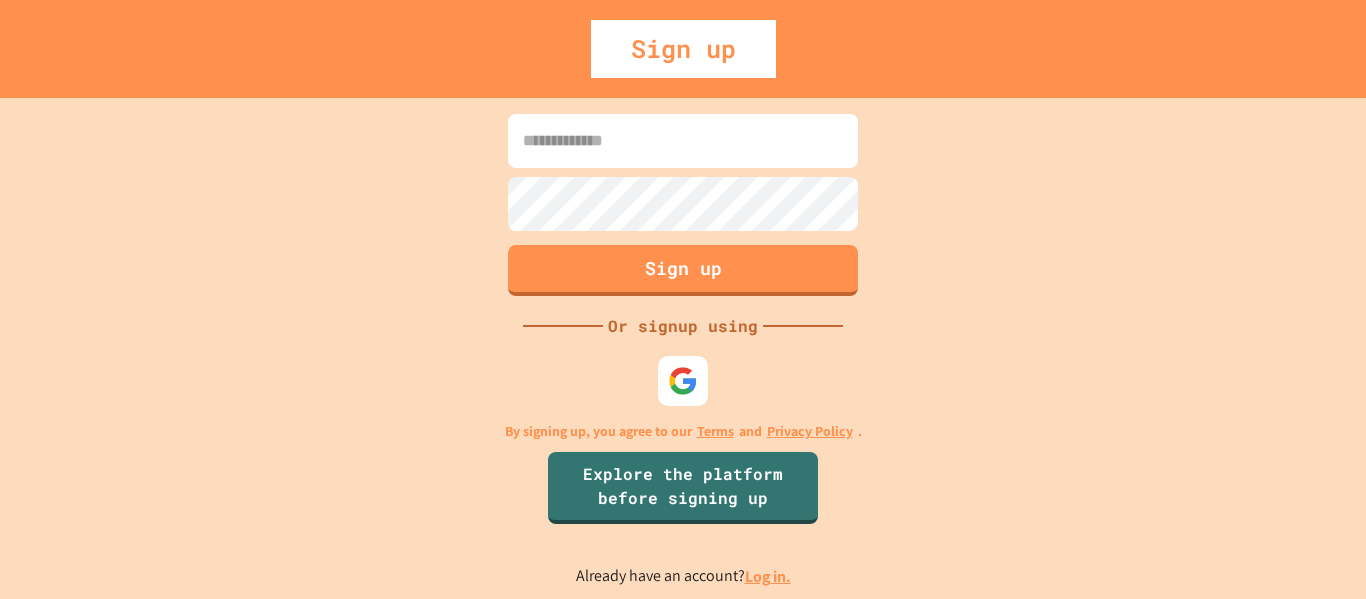 click at bounding box center [683, 141] 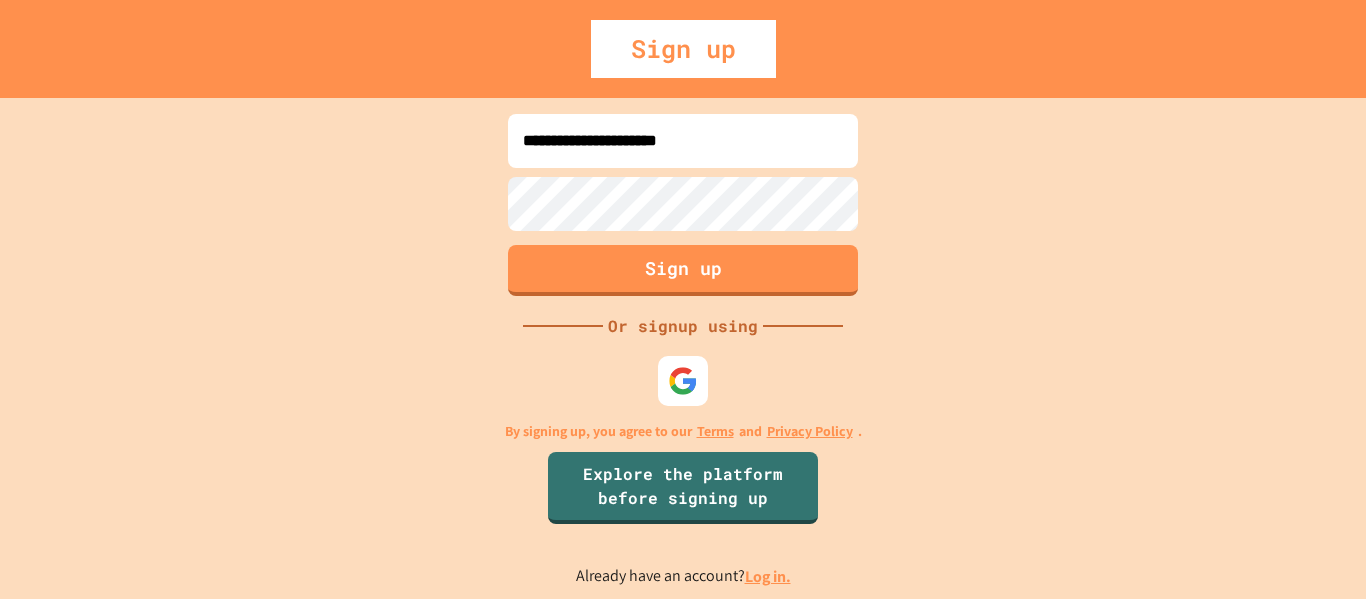 type on "**********" 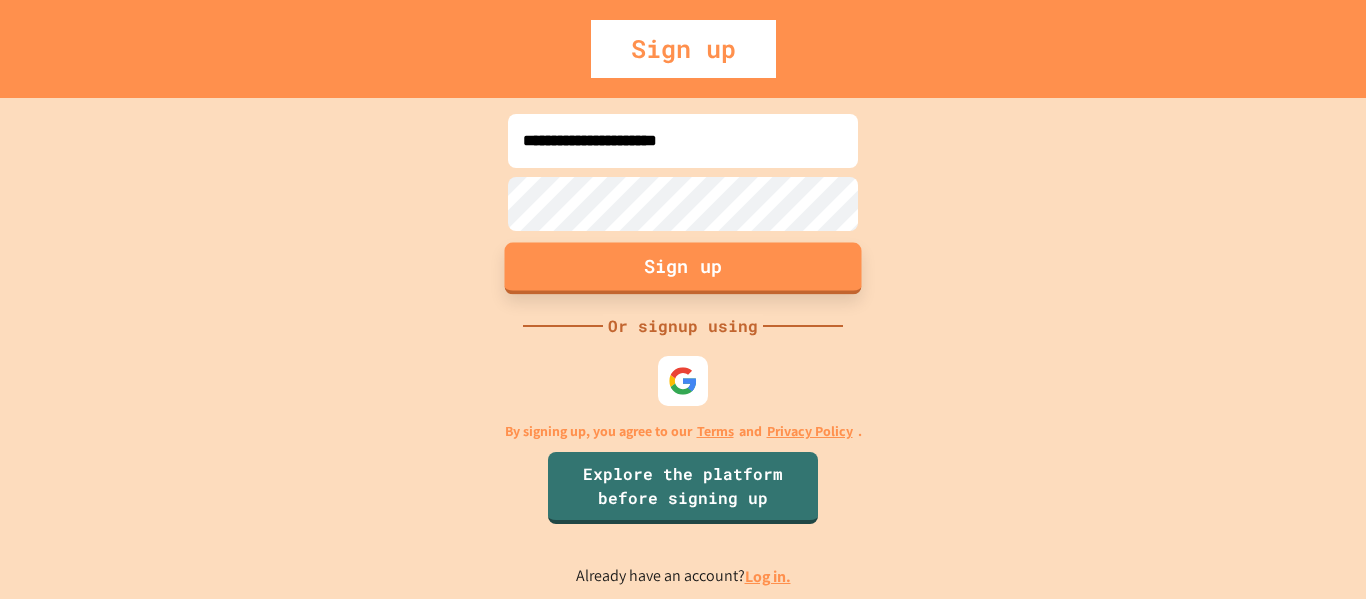 click on "Sign up" at bounding box center [683, 268] 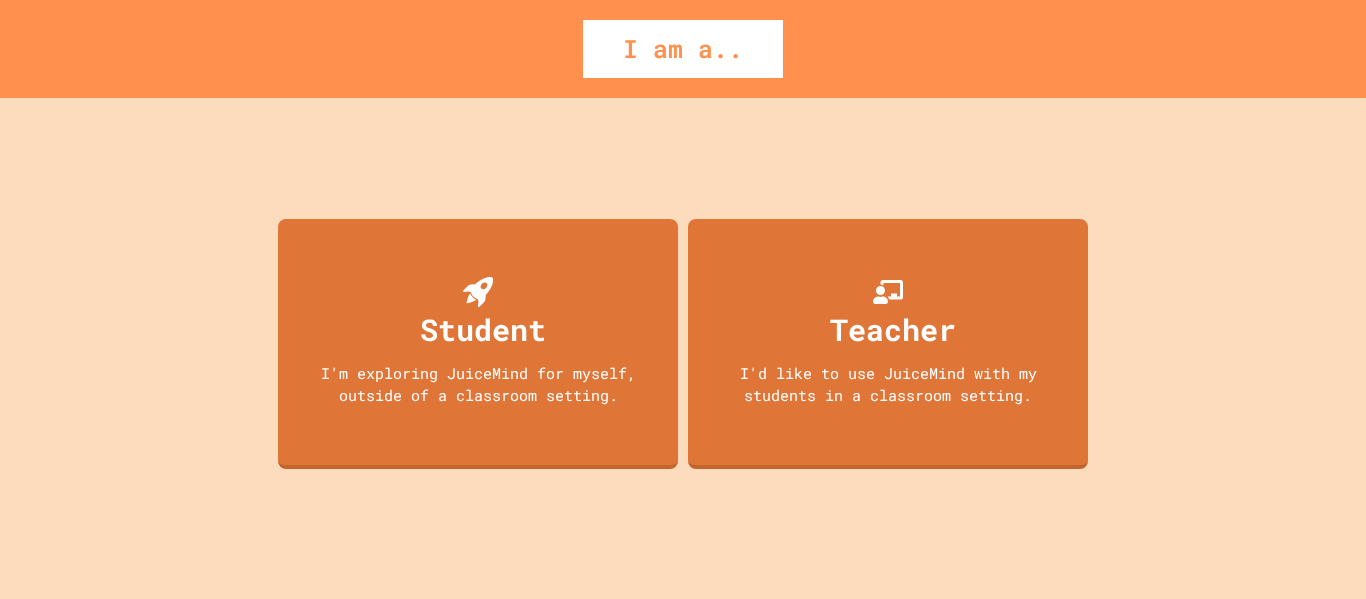 click on "Student I'm exploring JuiceMind for myself, outside of a classroom setting. Teacher I'd like to use JuiceMind with my students in a classroom setting." at bounding box center (683, 348) 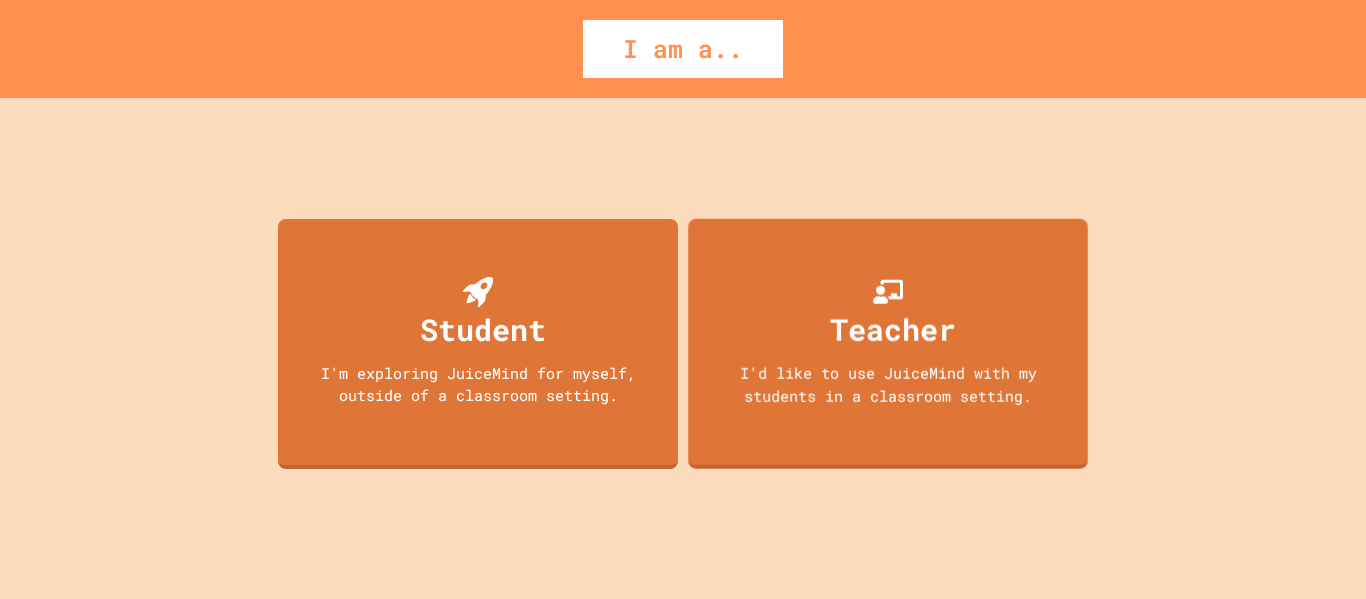 click on "Student I'm exploring JuiceMind for myself, outside of a classroom setting. Teacher I'd like to use JuiceMind with my students in a classroom setting." at bounding box center (683, 348) 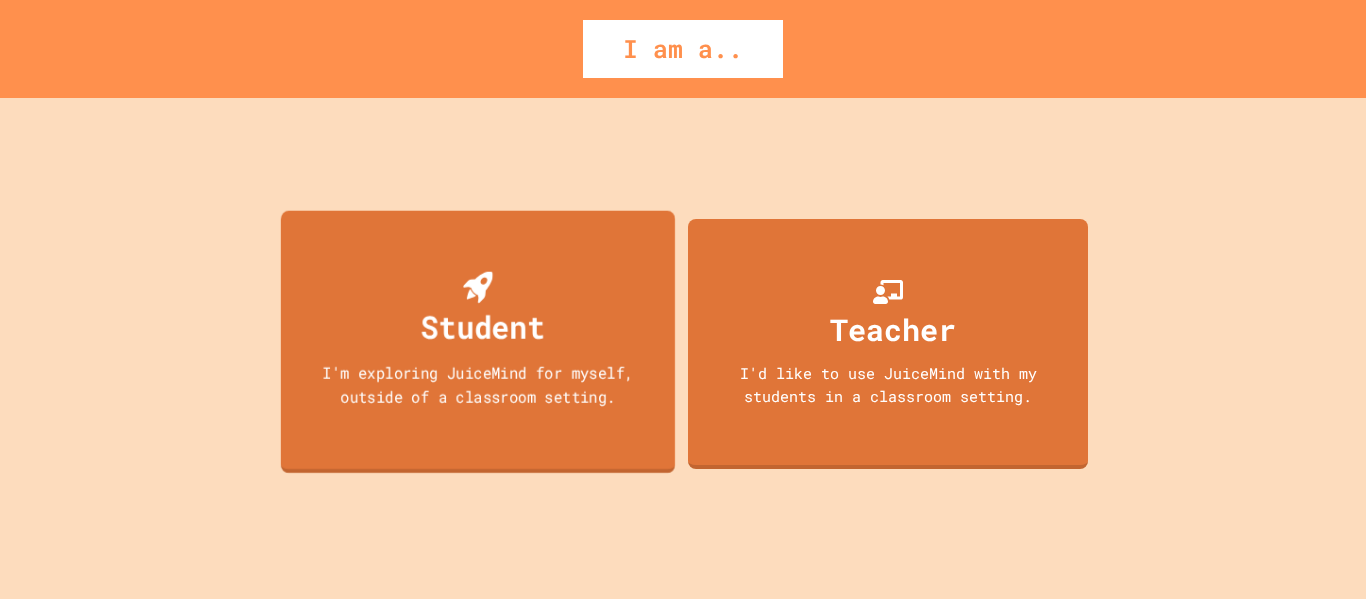 click on "Student" at bounding box center [483, 326] 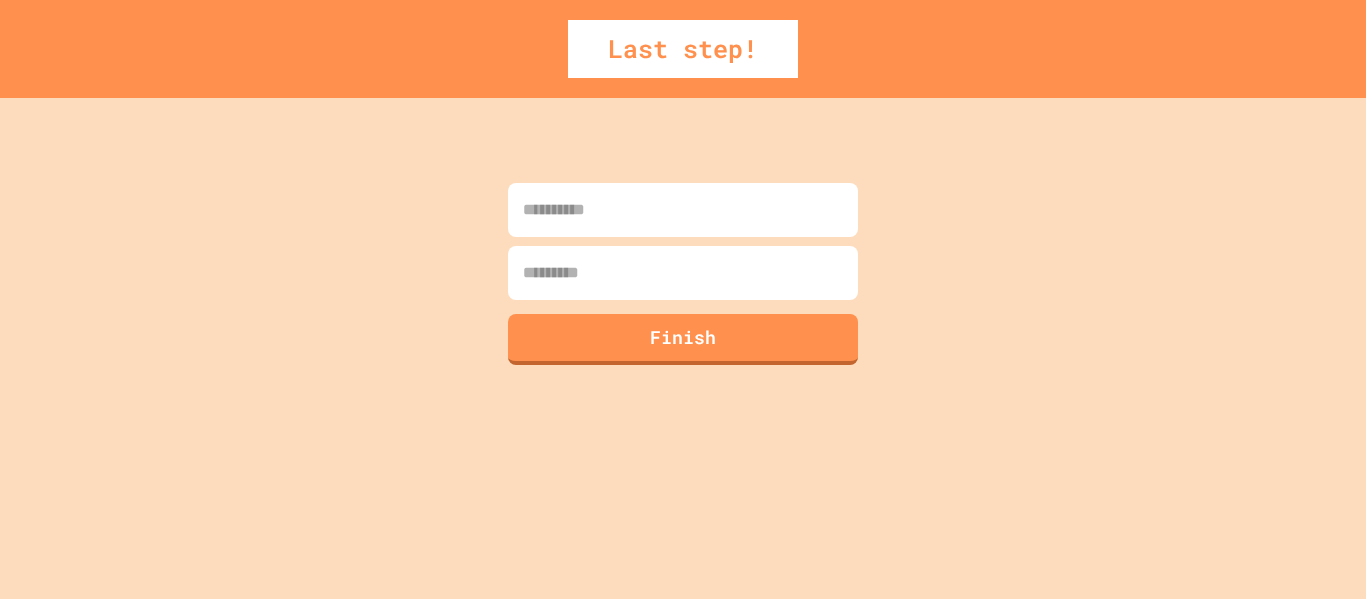 click at bounding box center [683, 210] 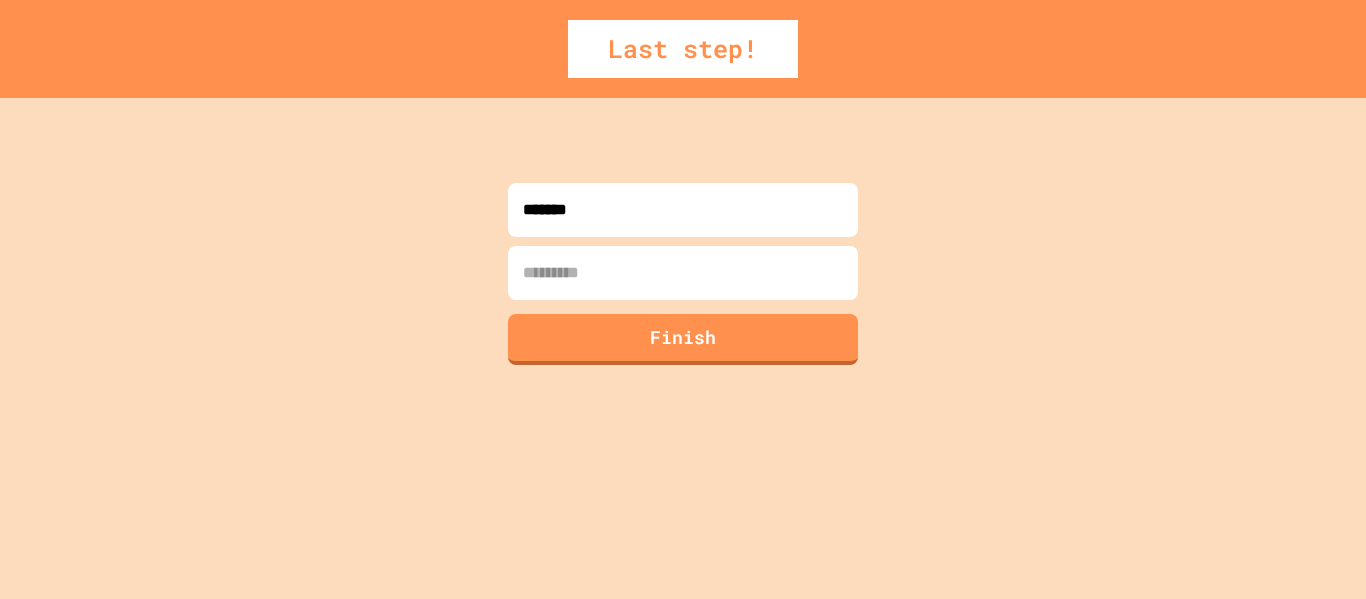 type on "*******" 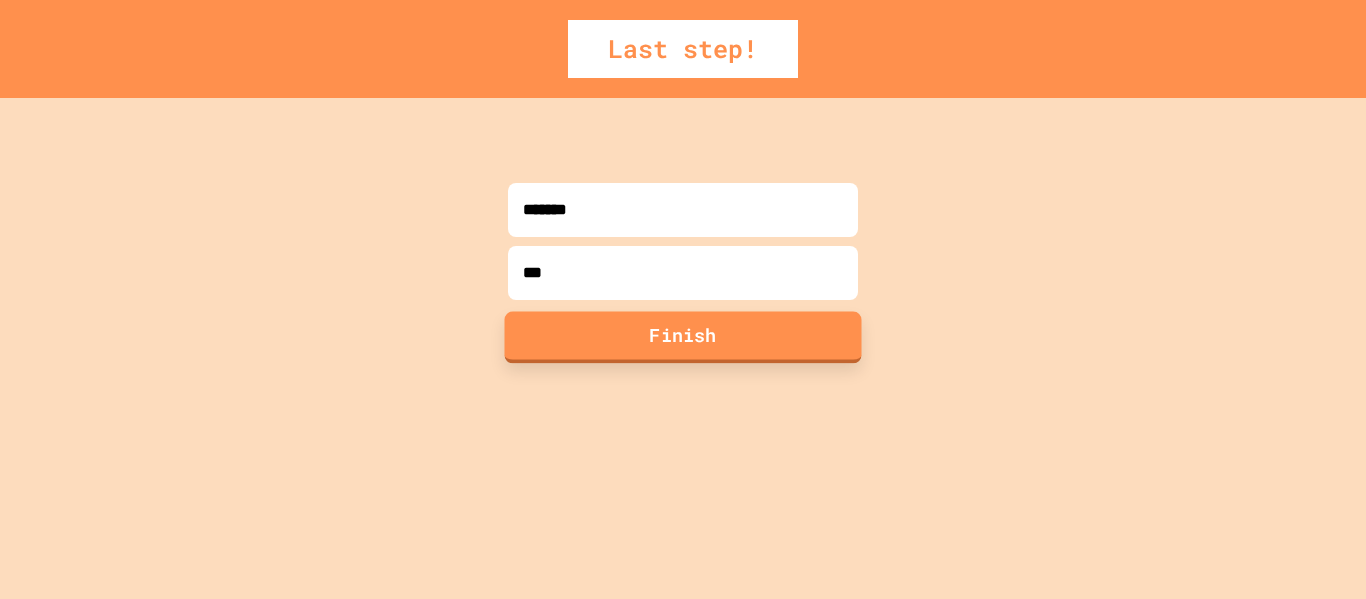 type on "***" 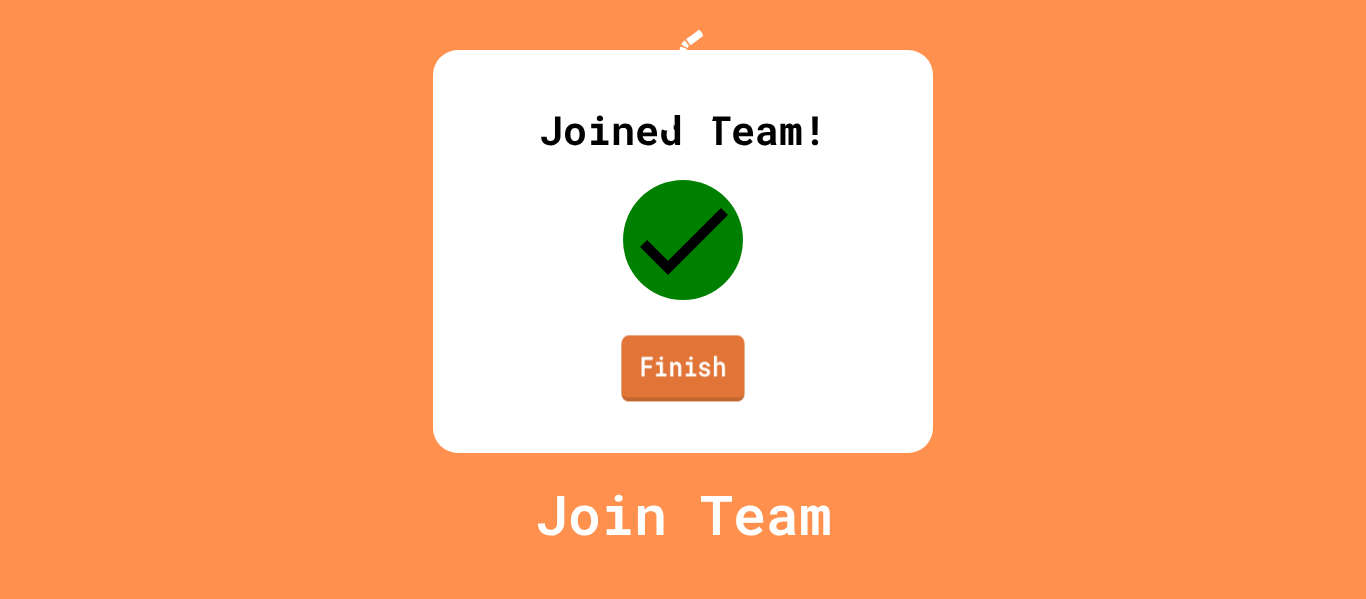 click on "Finish" at bounding box center [682, 368] 